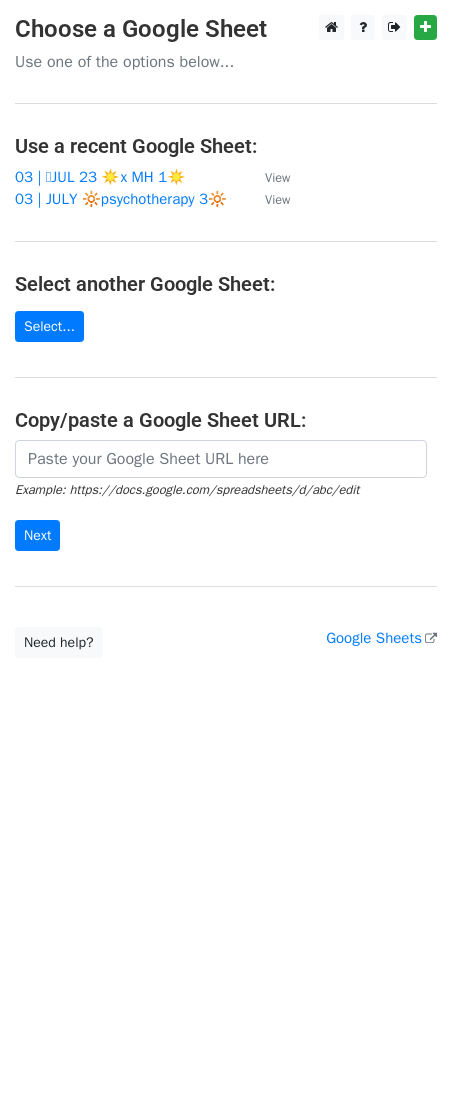 scroll, scrollTop: 0, scrollLeft: 0, axis: both 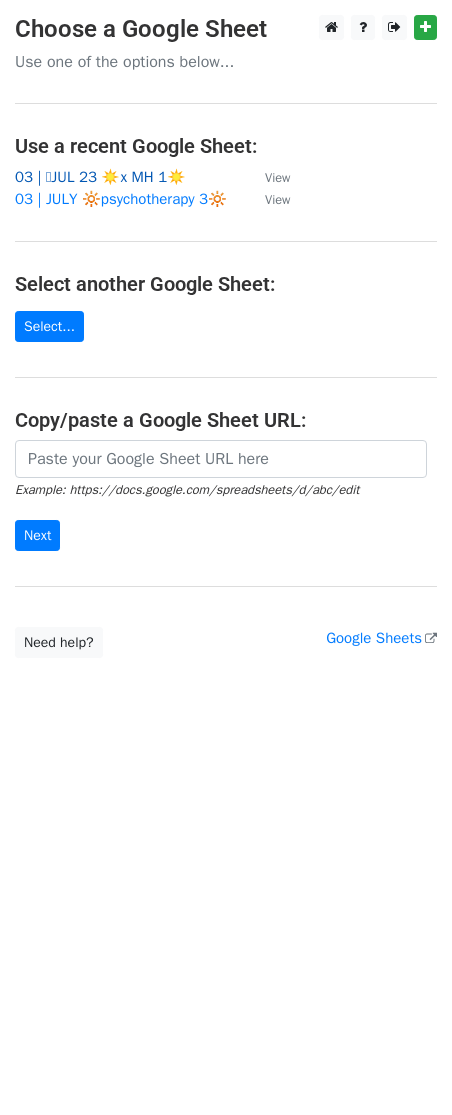 click on "03 | 🩵JUL 23 ☀️x MH 1☀️" at bounding box center (100, 177) 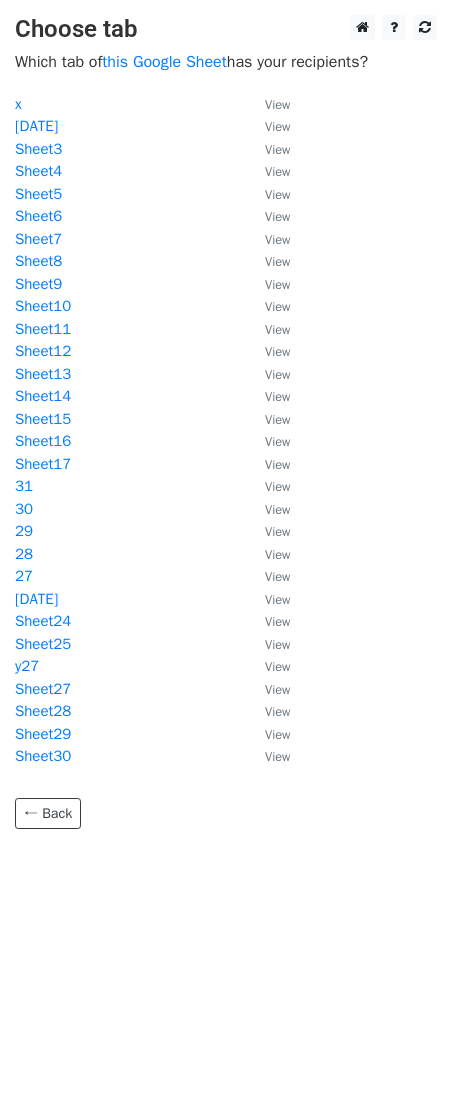 scroll, scrollTop: 0, scrollLeft: 0, axis: both 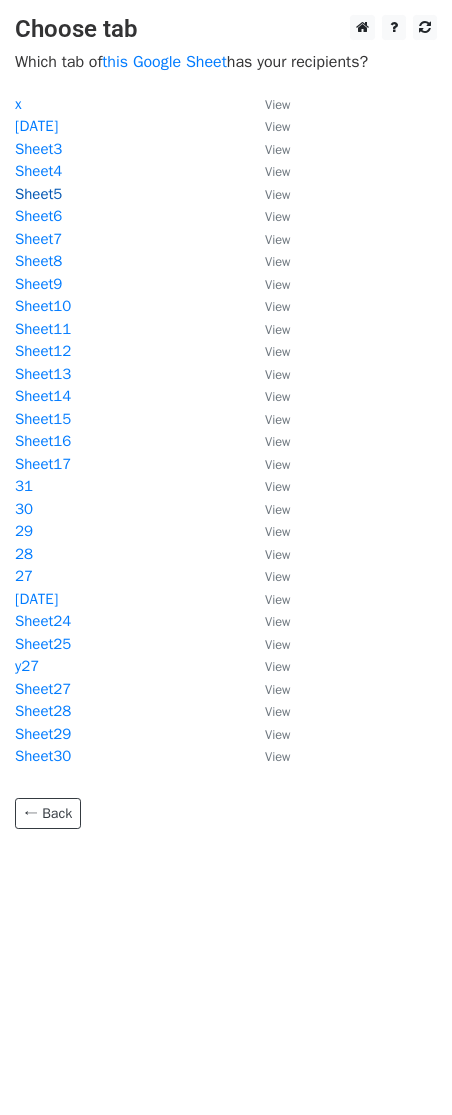 click on "Sheet5" at bounding box center [38, 194] 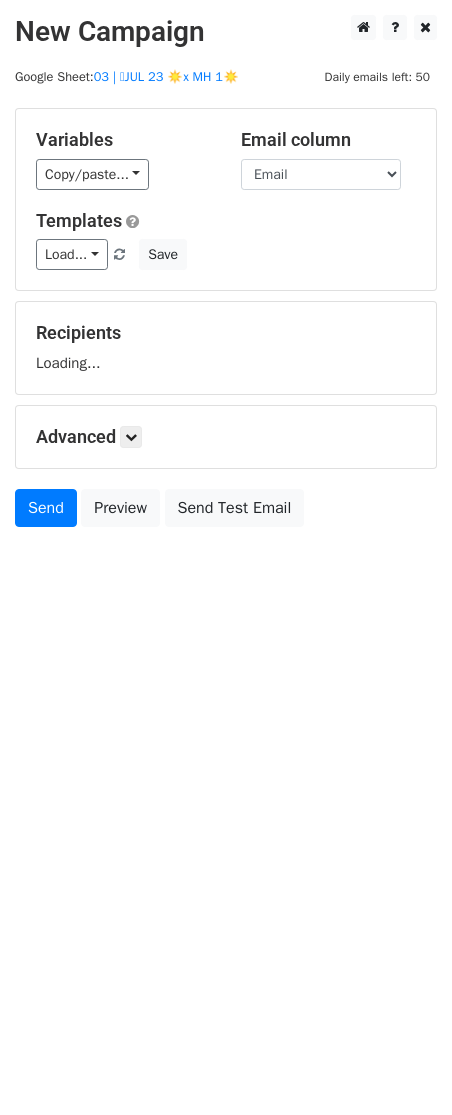 scroll, scrollTop: 0, scrollLeft: 0, axis: both 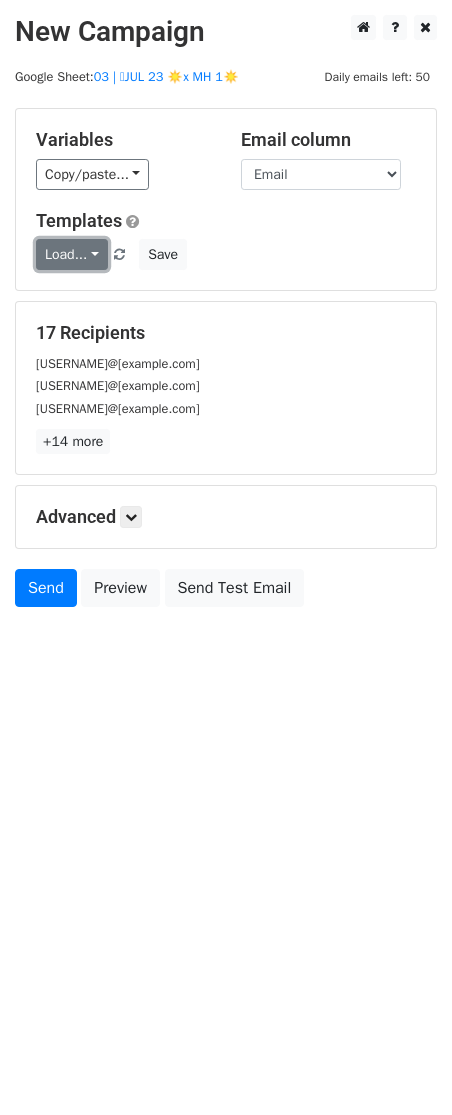 click on "Load..." at bounding box center [72, 254] 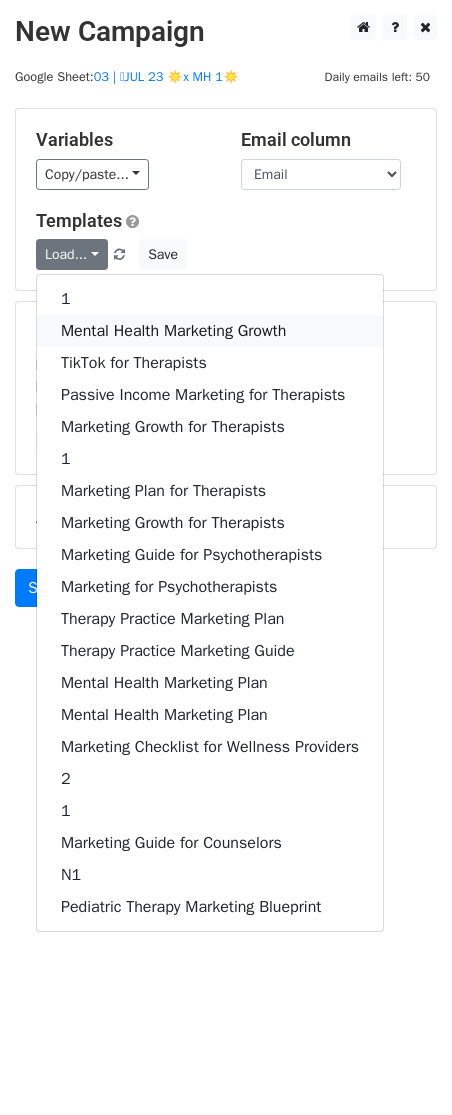 click on "Mental Health Marketing Growth" at bounding box center [210, 331] 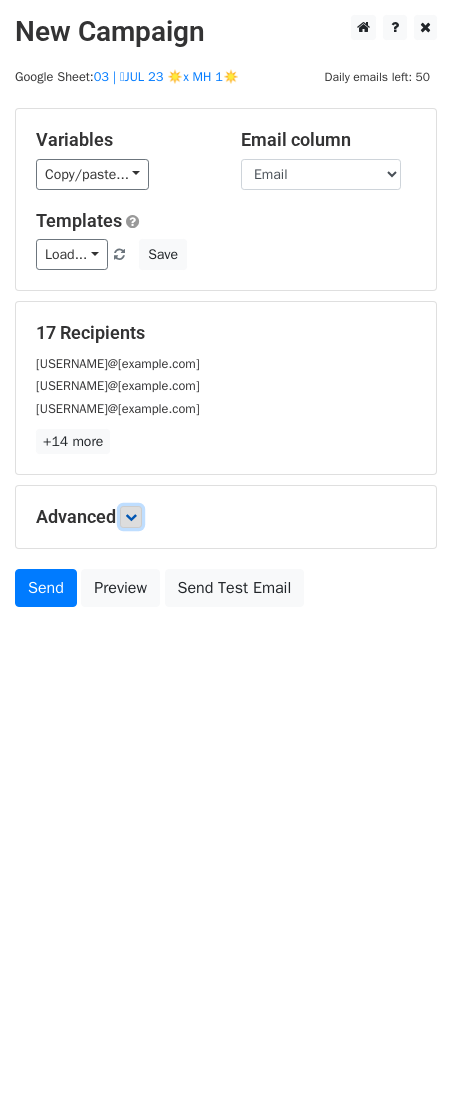 click at bounding box center [131, 517] 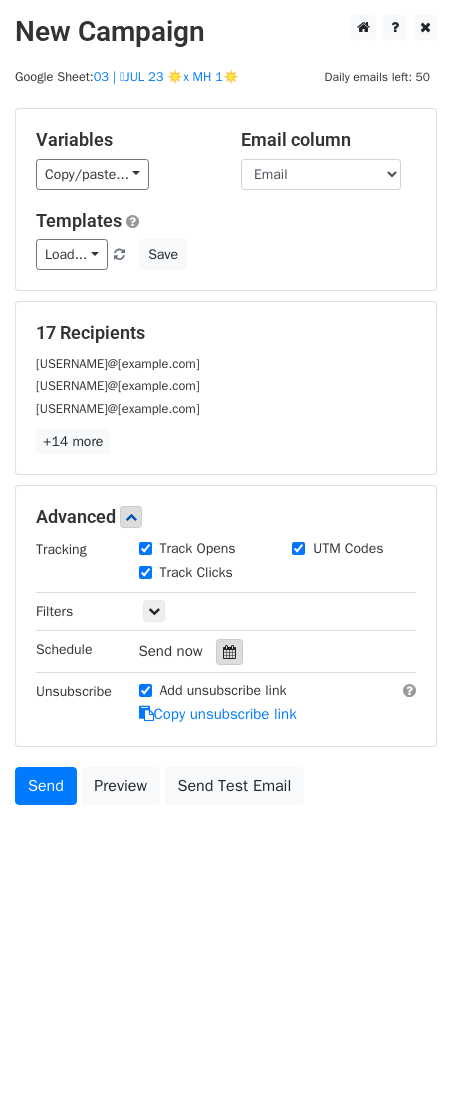 click at bounding box center [229, 652] 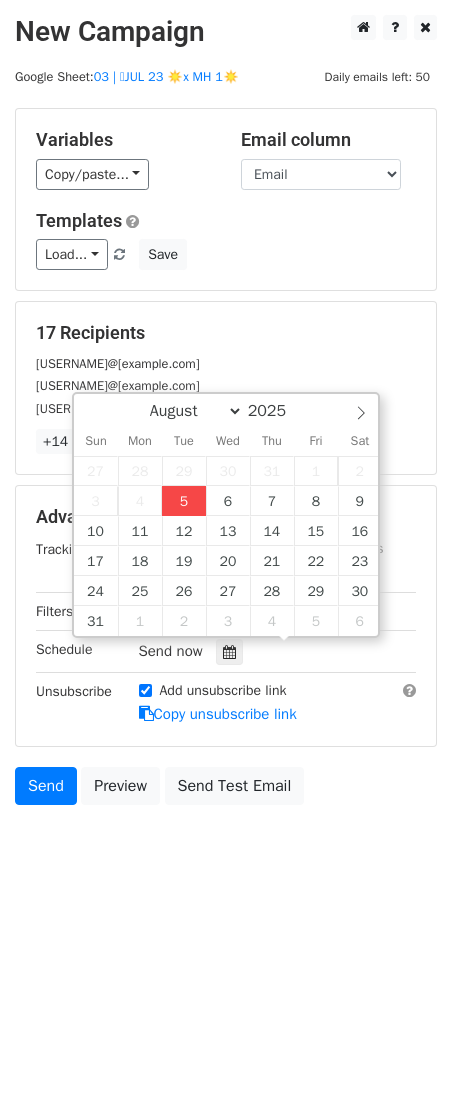 type on "2025-08-05 14:36" 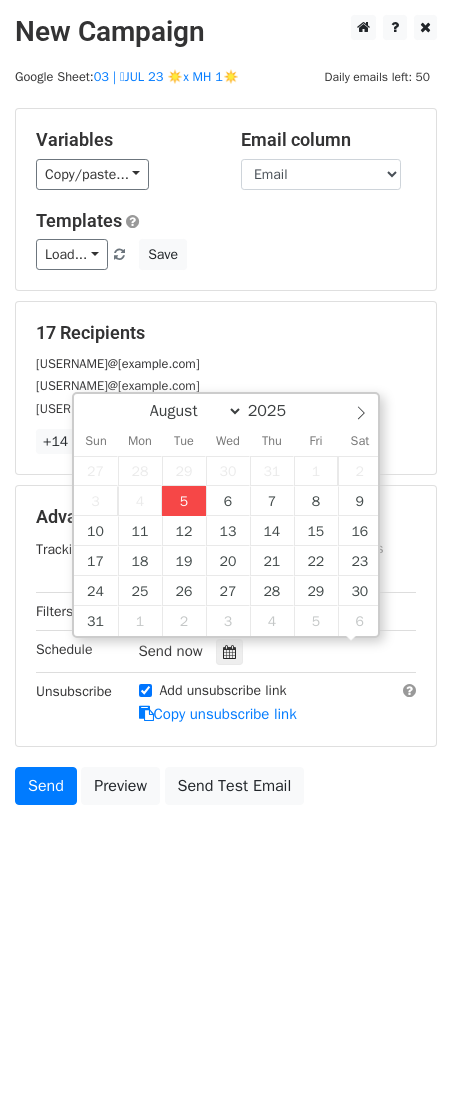 scroll, scrollTop: 1, scrollLeft: 0, axis: vertical 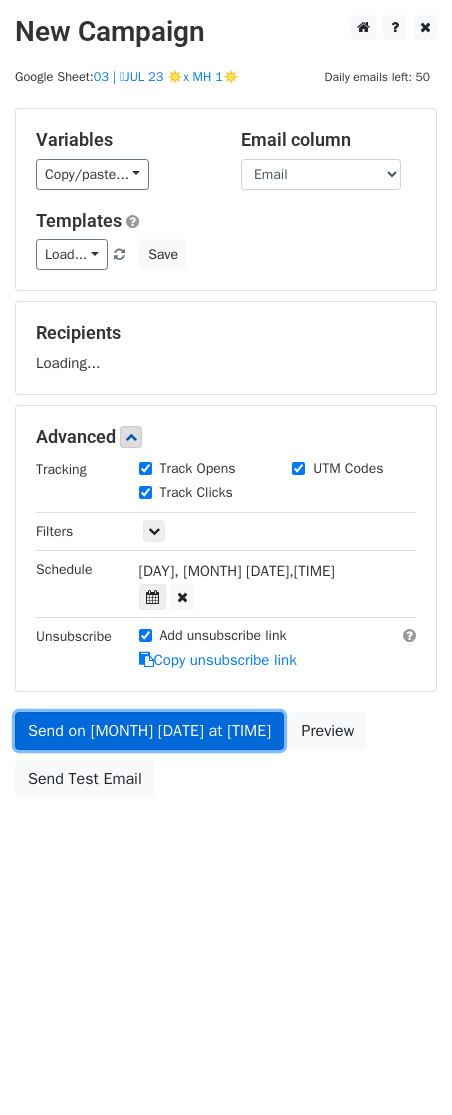 click on "Send on Aug 5 at 2:36pm" at bounding box center (149, 731) 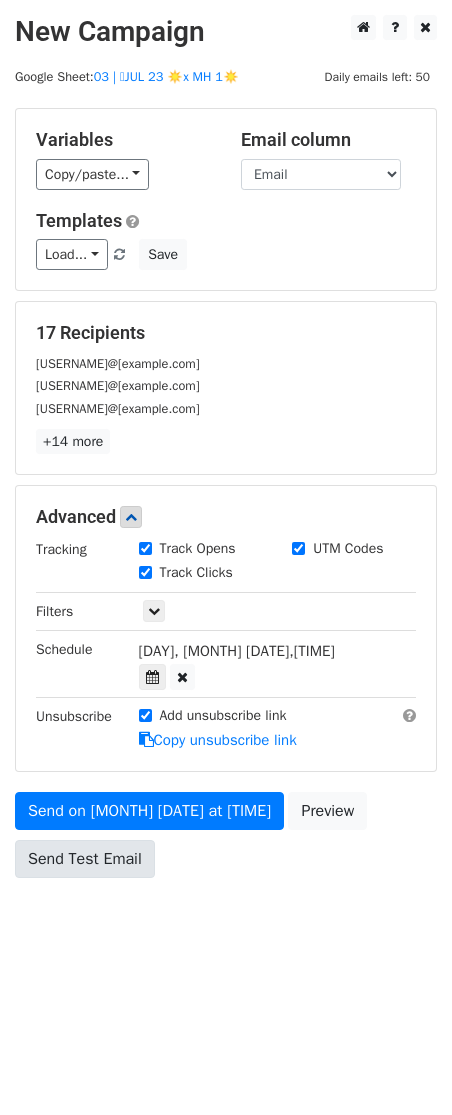 drag, startPoint x: 96, startPoint y: 857, endPoint x: 96, endPoint y: 844, distance: 13 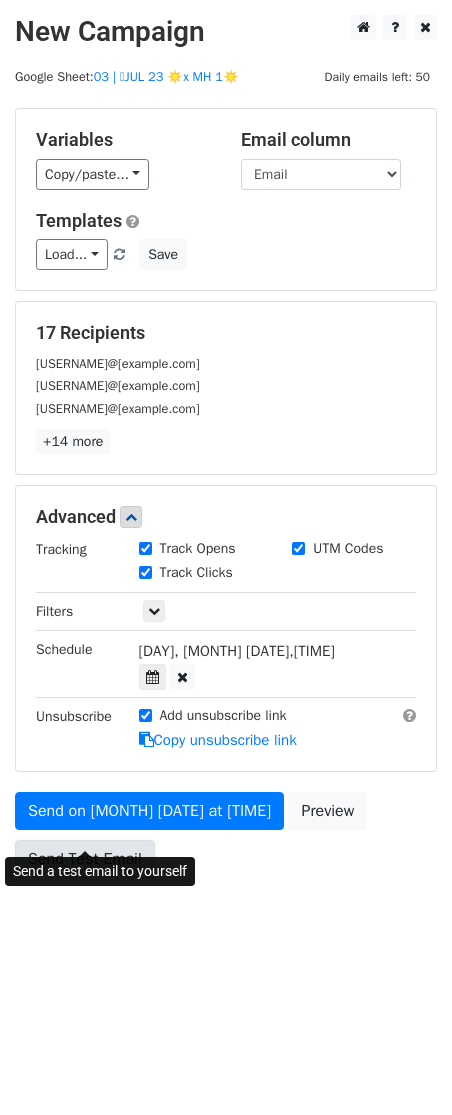 click on "Send Test Email" at bounding box center [85, 859] 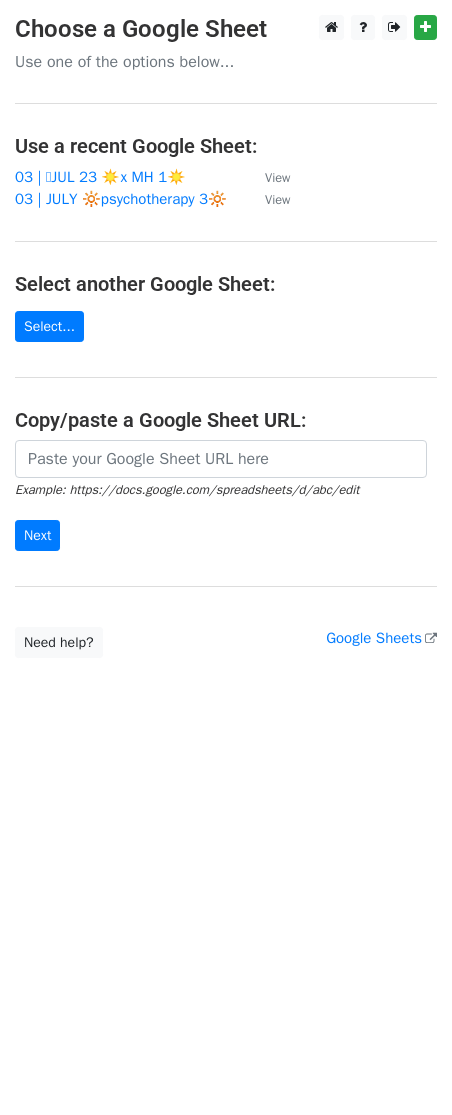 scroll, scrollTop: 0, scrollLeft: 0, axis: both 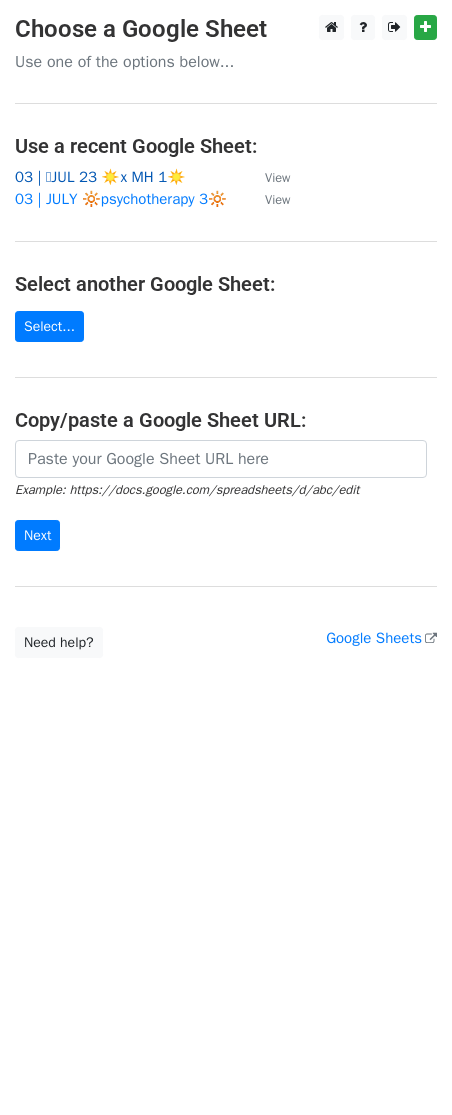 click on "03 | 🩵JUL 23 ☀️x MH 1☀️" at bounding box center [100, 177] 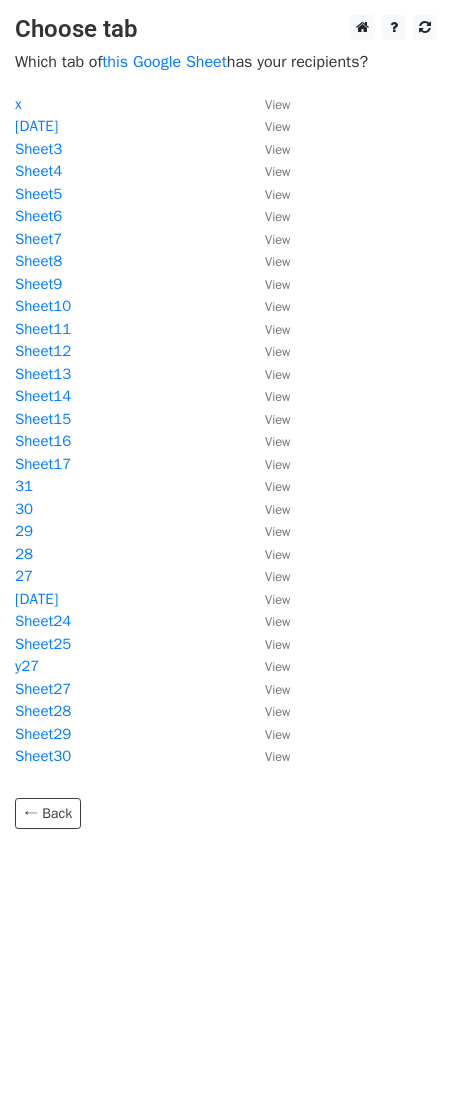 scroll, scrollTop: 0, scrollLeft: 0, axis: both 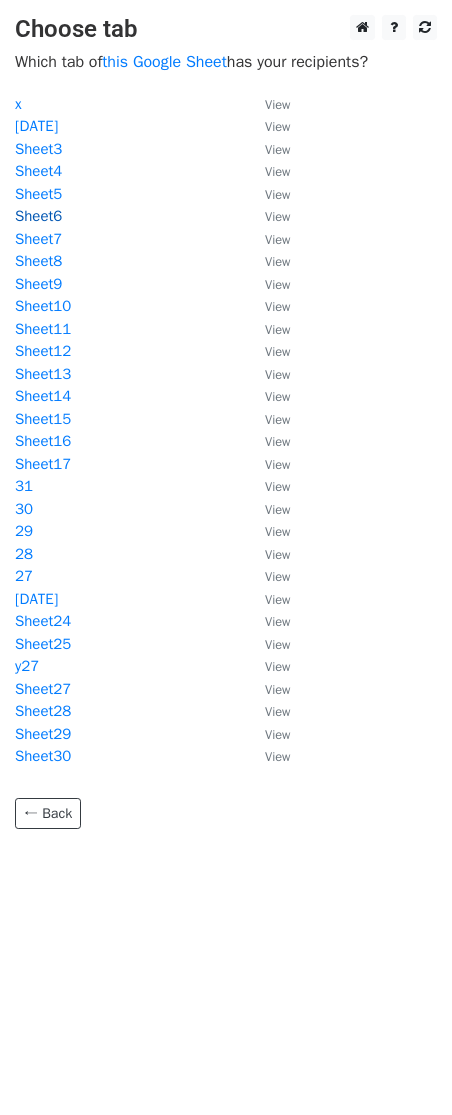 click on "Sheet6" at bounding box center [38, 216] 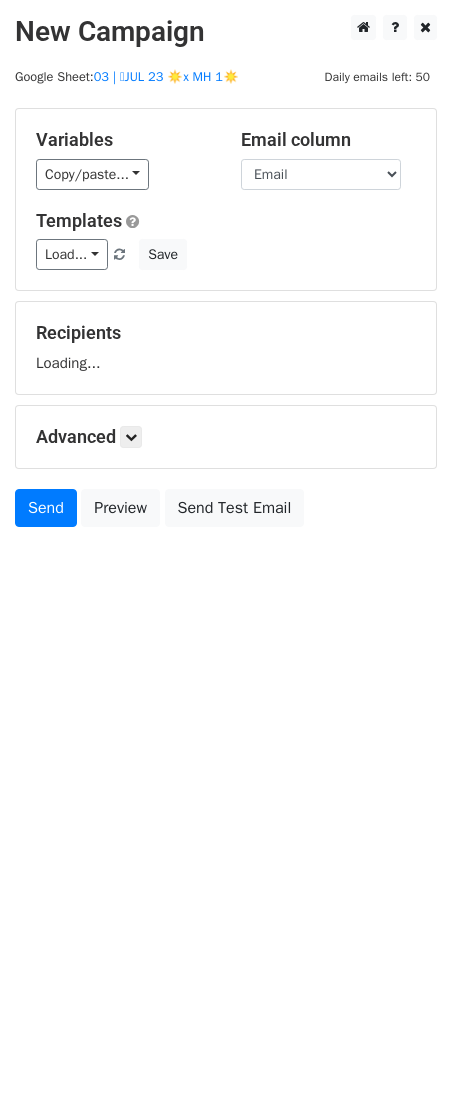 scroll, scrollTop: 0, scrollLeft: 0, axis: both 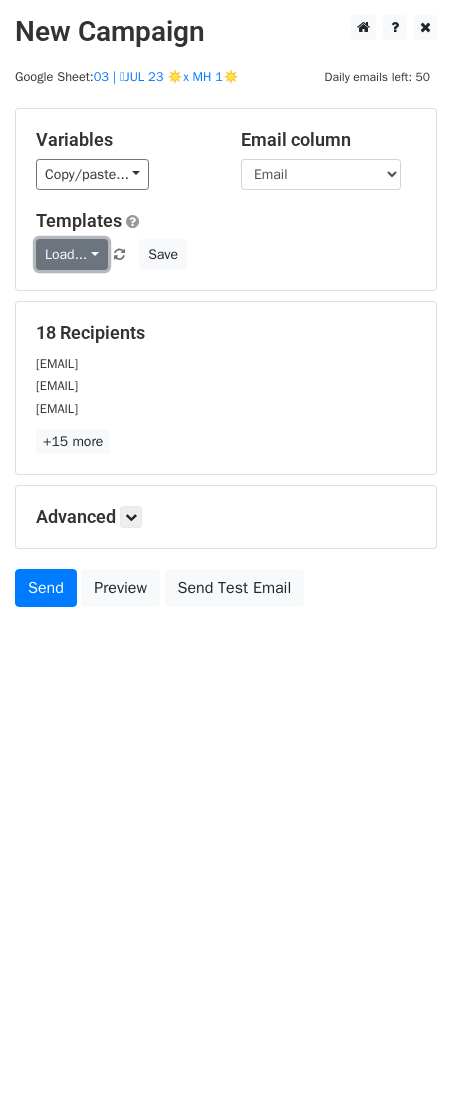 click on "Load..." at bounding box center [72, 254] 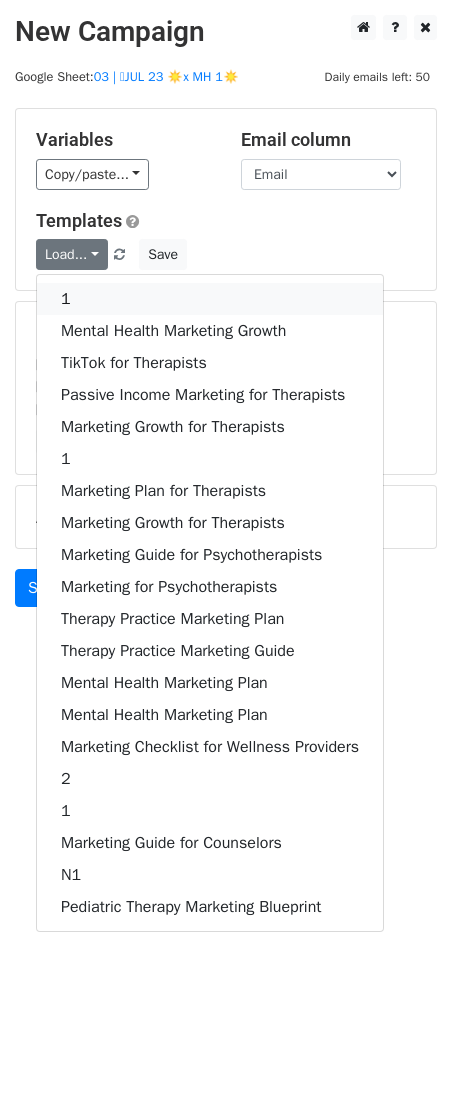 click on "1" at bounding box center (210, 299) 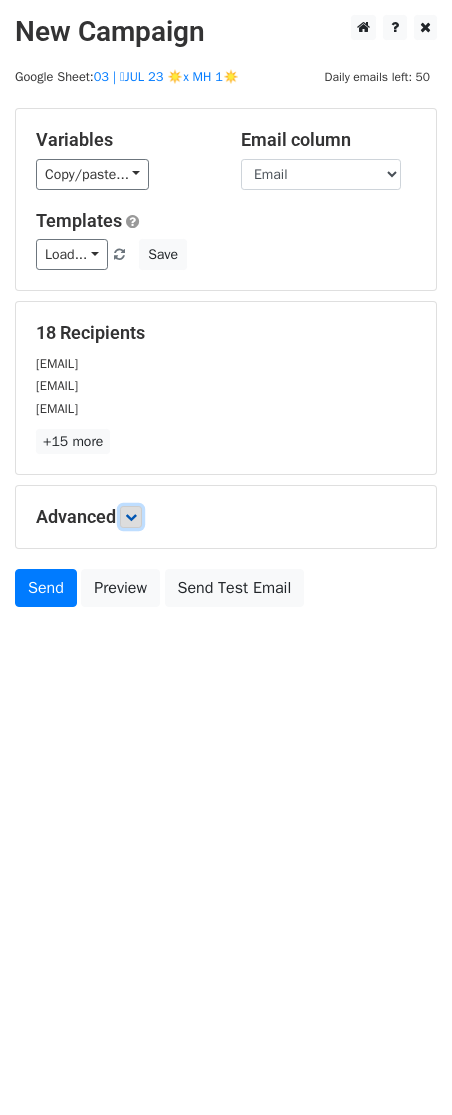click at bounding box center (131, 517) 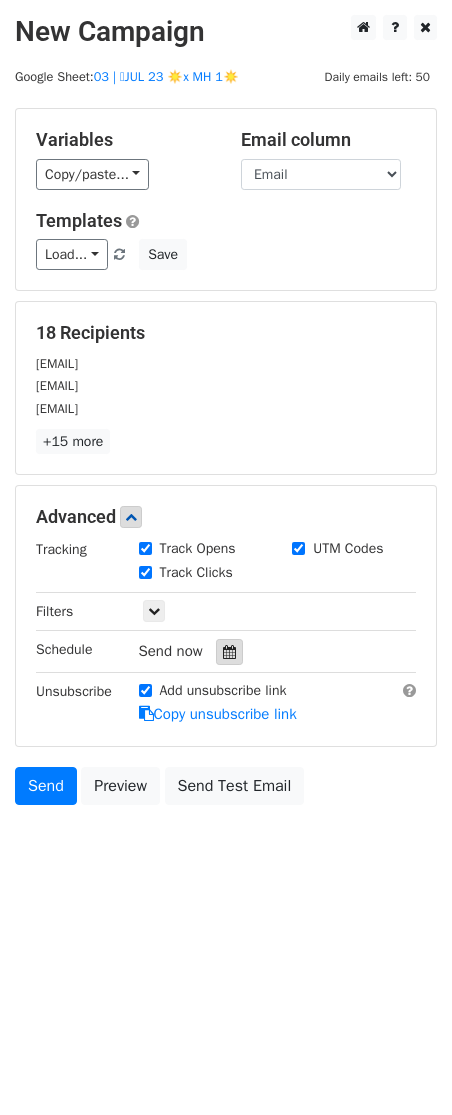 click at bounding box center [229, 652] 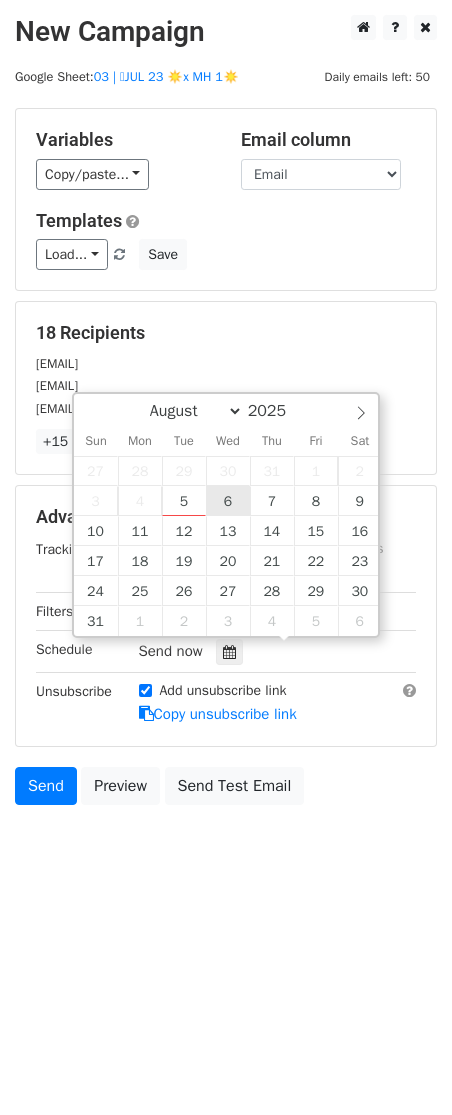 type on "2025-08-06 12:00" 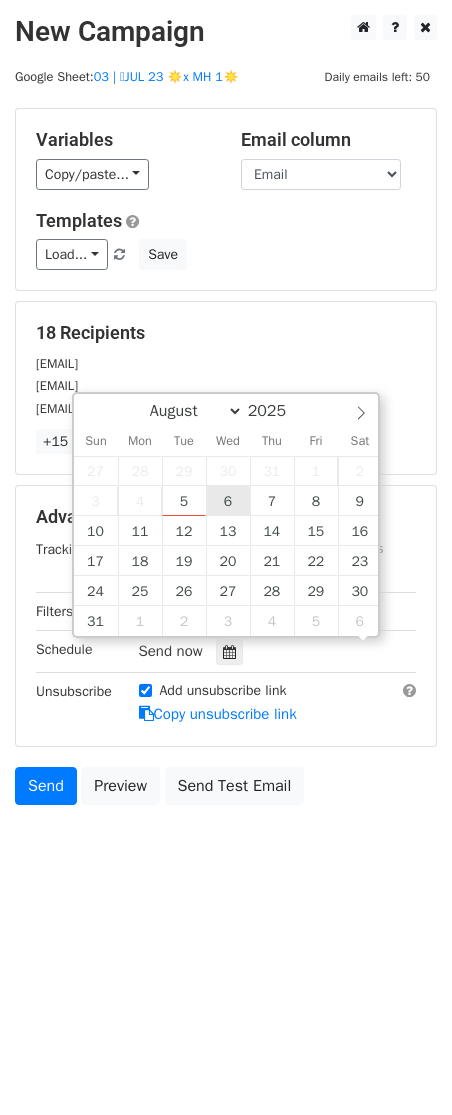 scroll, scrollTop: 1, scrollLeft: 0, axis: vertical 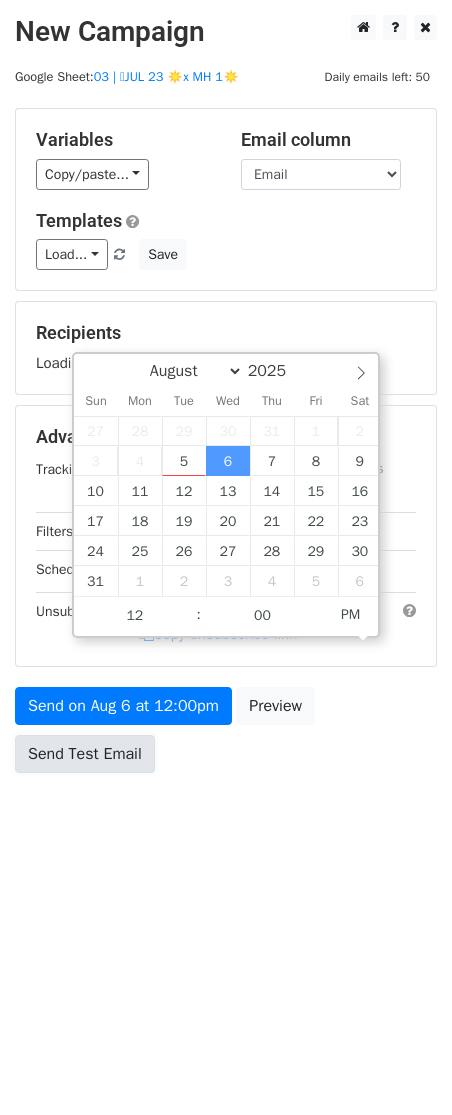 click on "Send Test Email" at bounding box center [85, 754] 